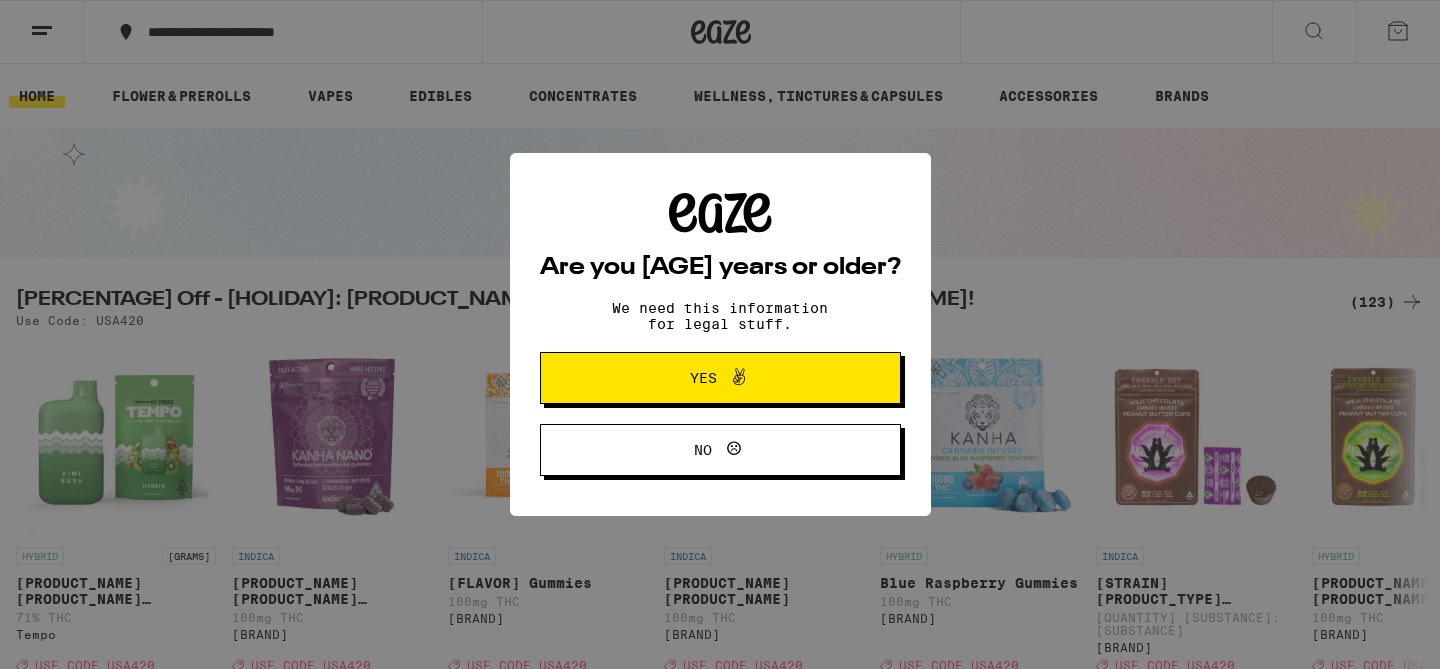 scroll, scrollTop: 0, scrollLeft: 0, axis: both 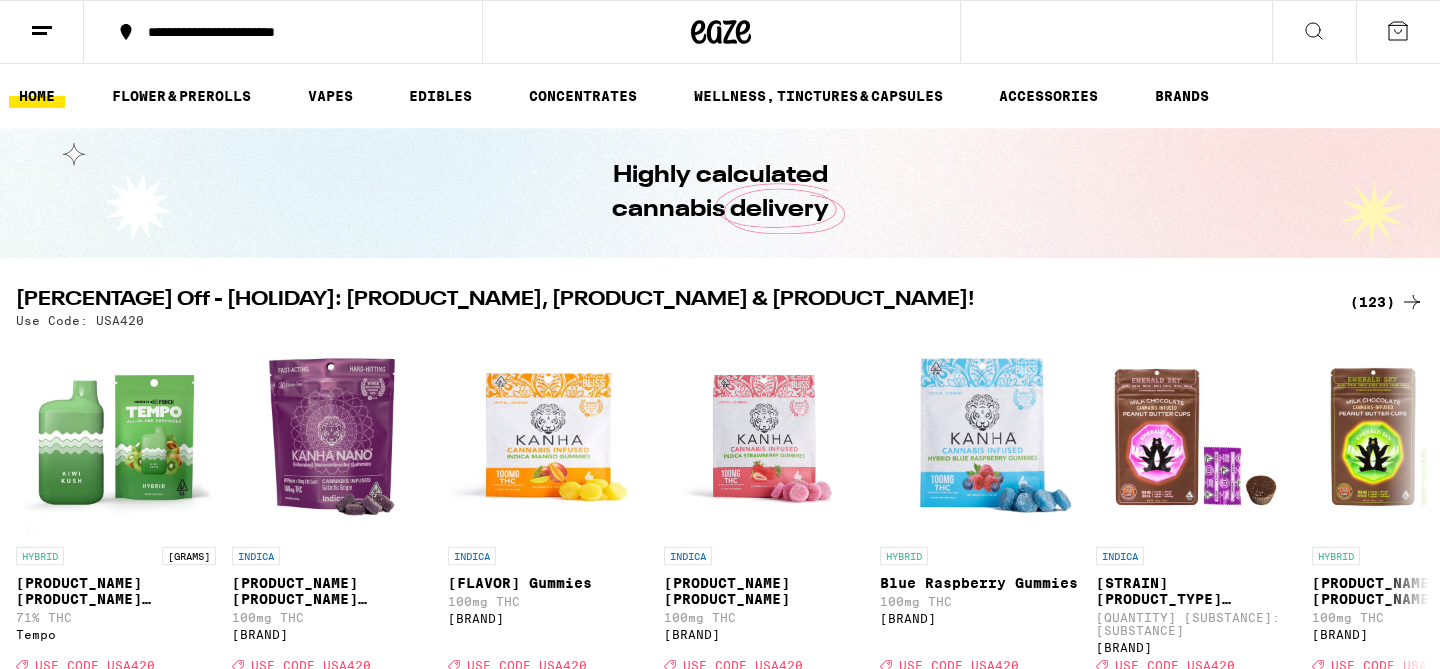 click on "**********" at bounding box center [283, 32] 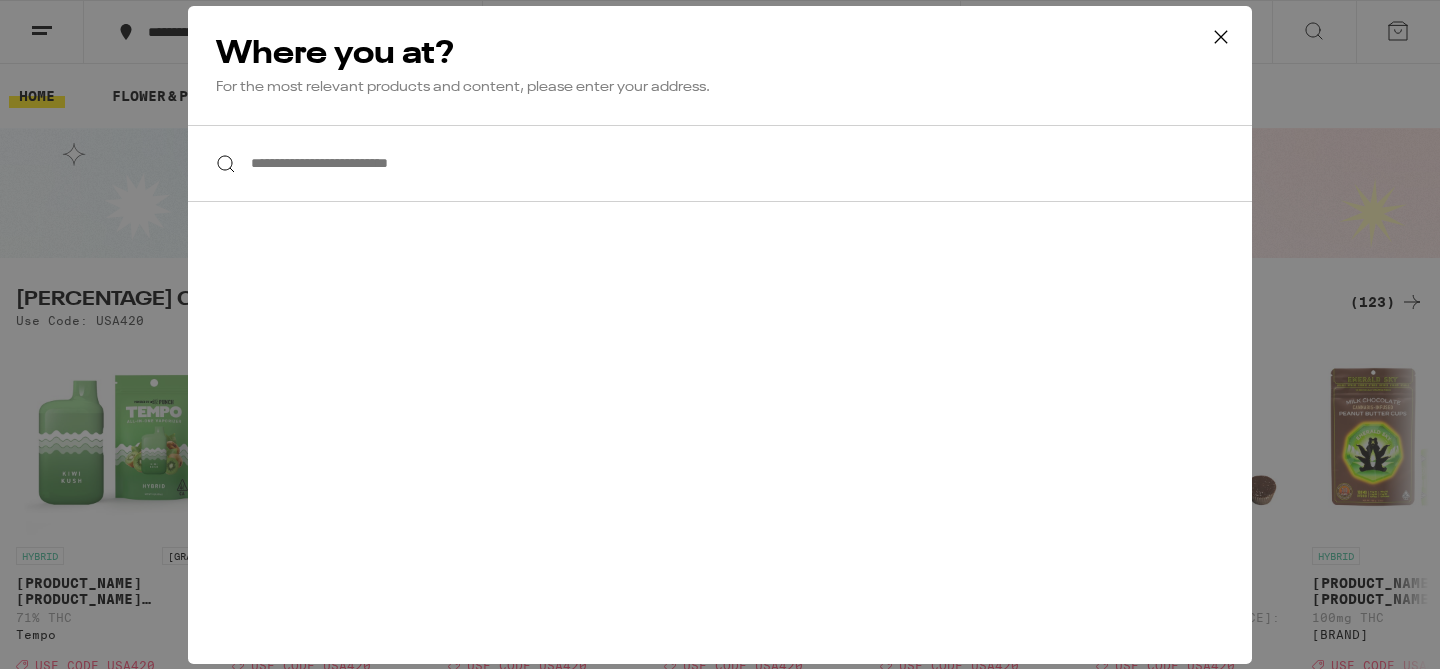 click on "**********" at bounding box center [720, 163] 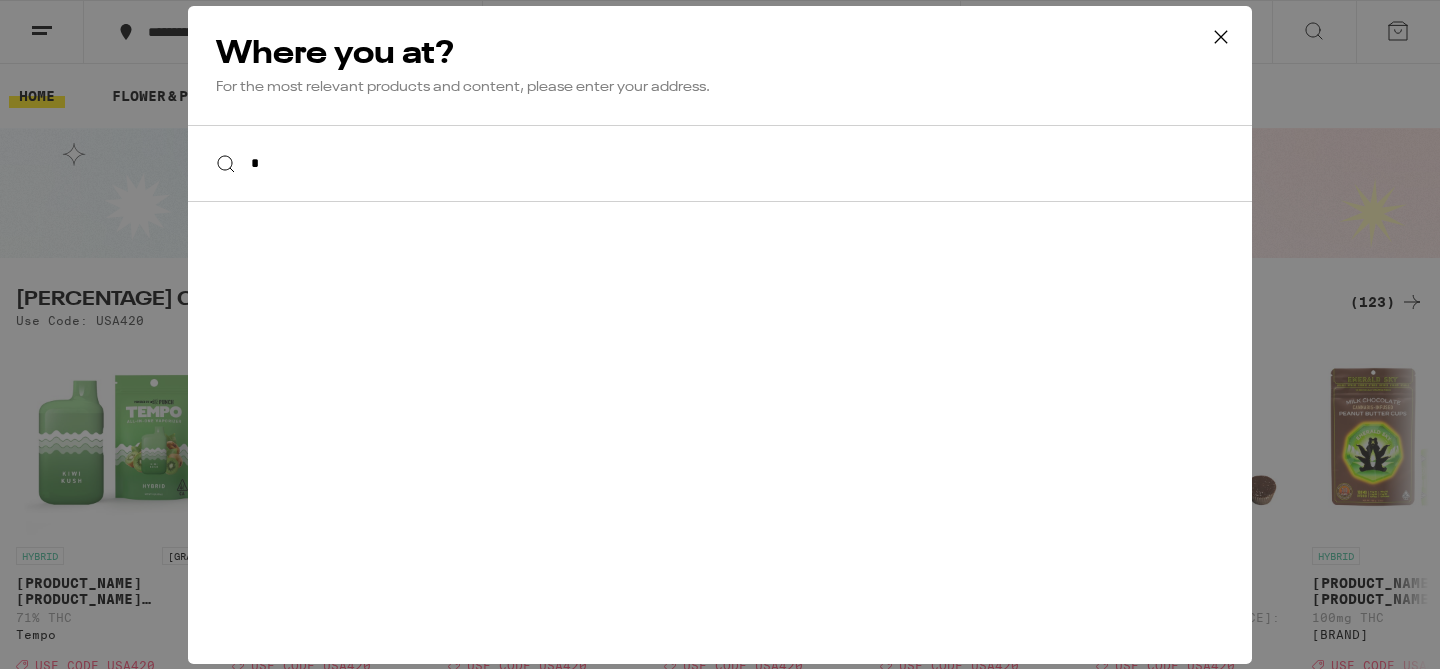 scroll, scrollTop: 0, scrollLeft: 0, axis: both 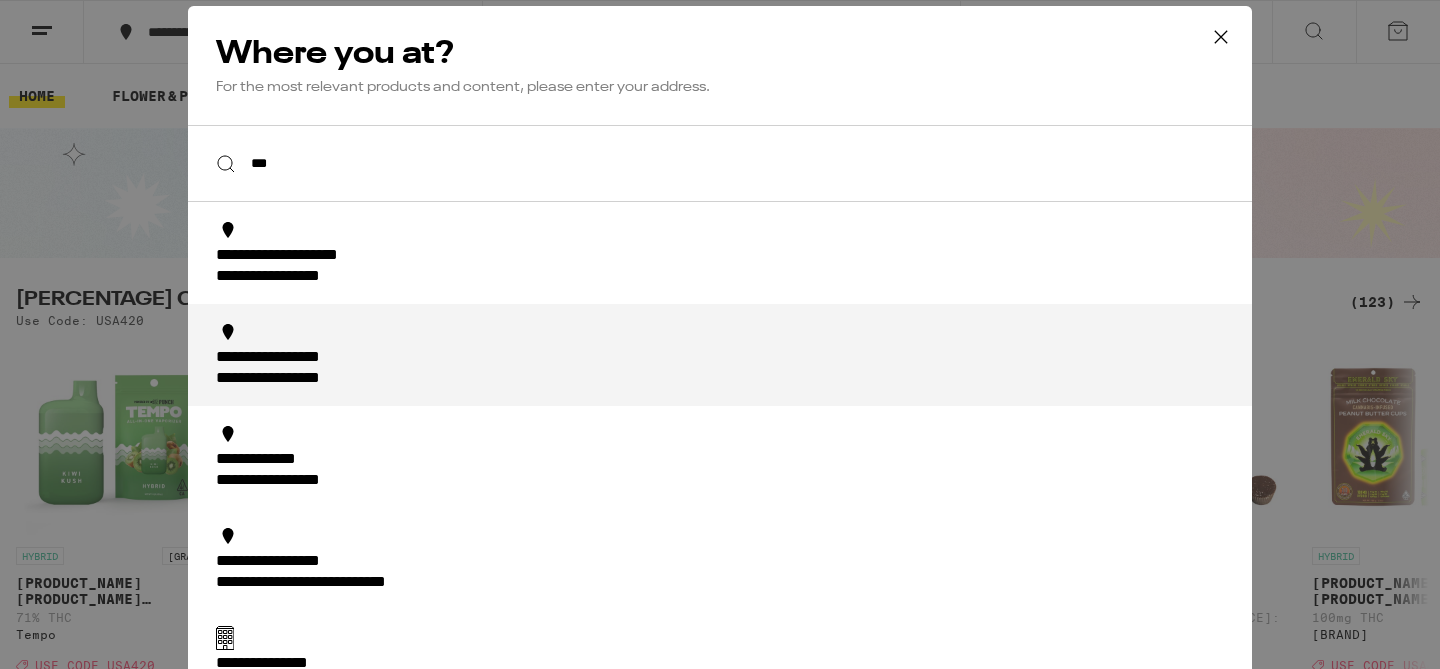 type on "***" 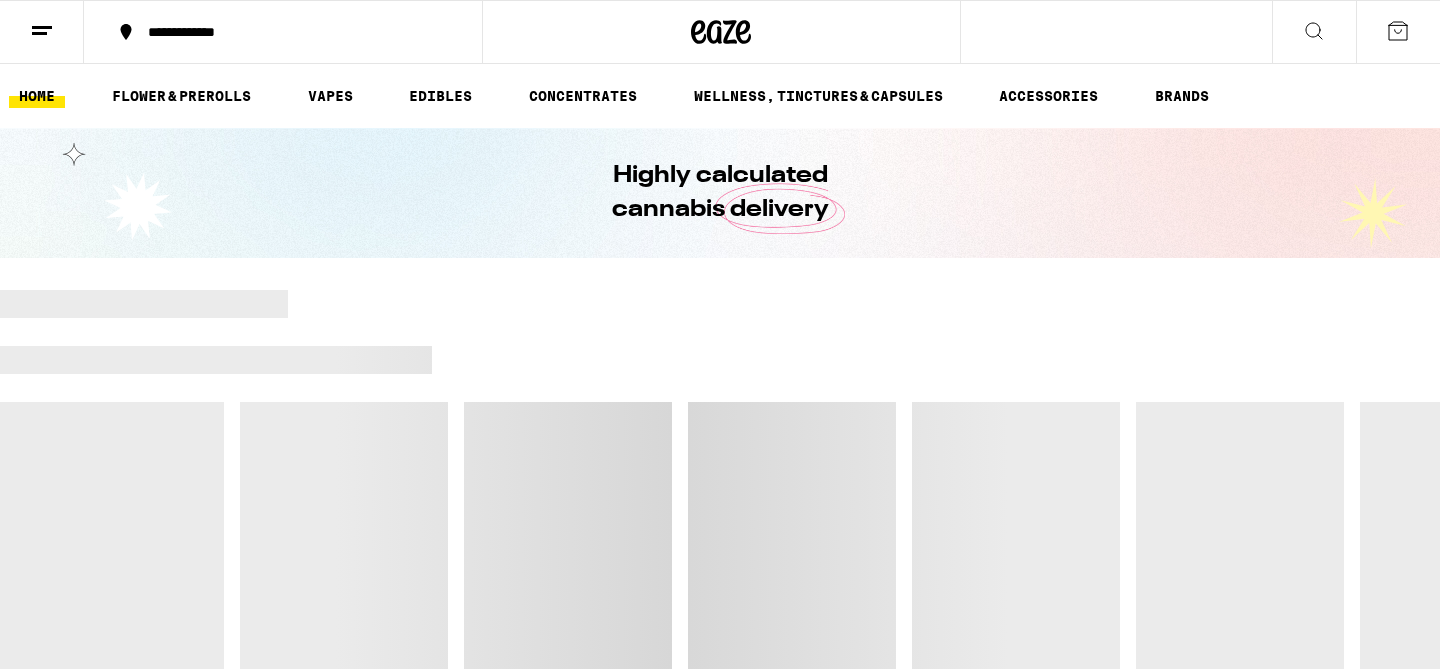 scroll, scrollTop: 0, scrollLeft: 0, axis: both 